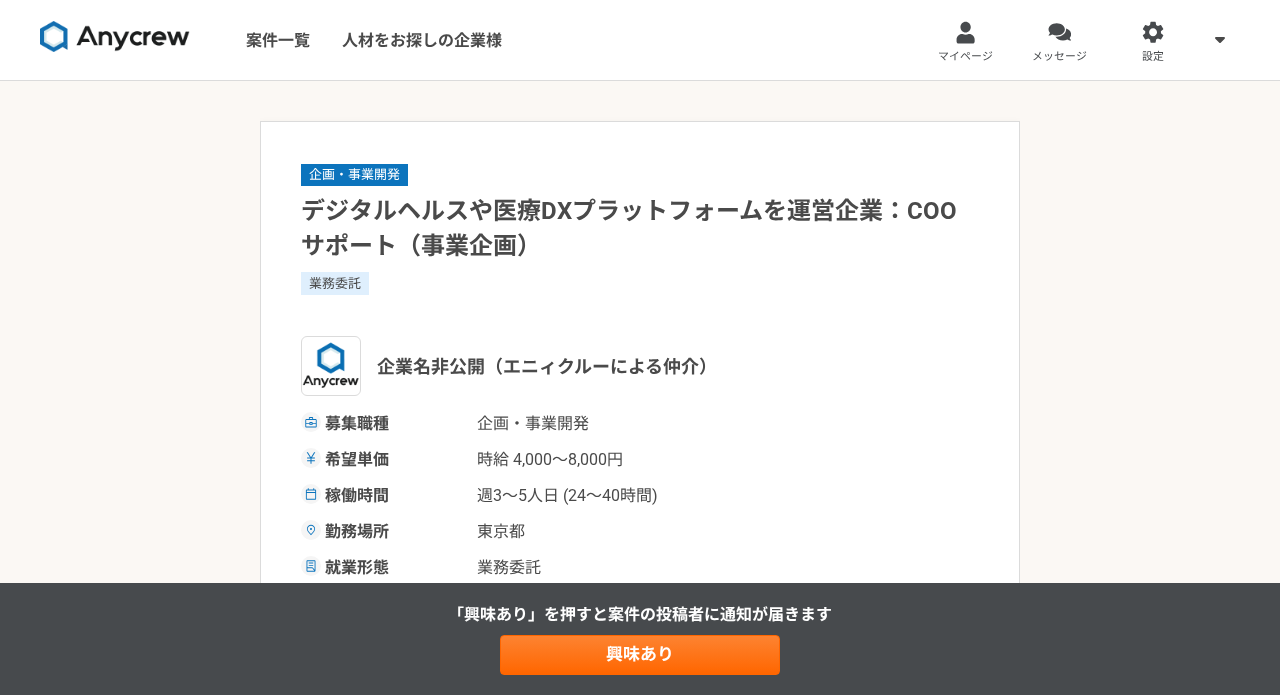 scroll, scrollTop: 0, scrollLeft: 0, axis: both 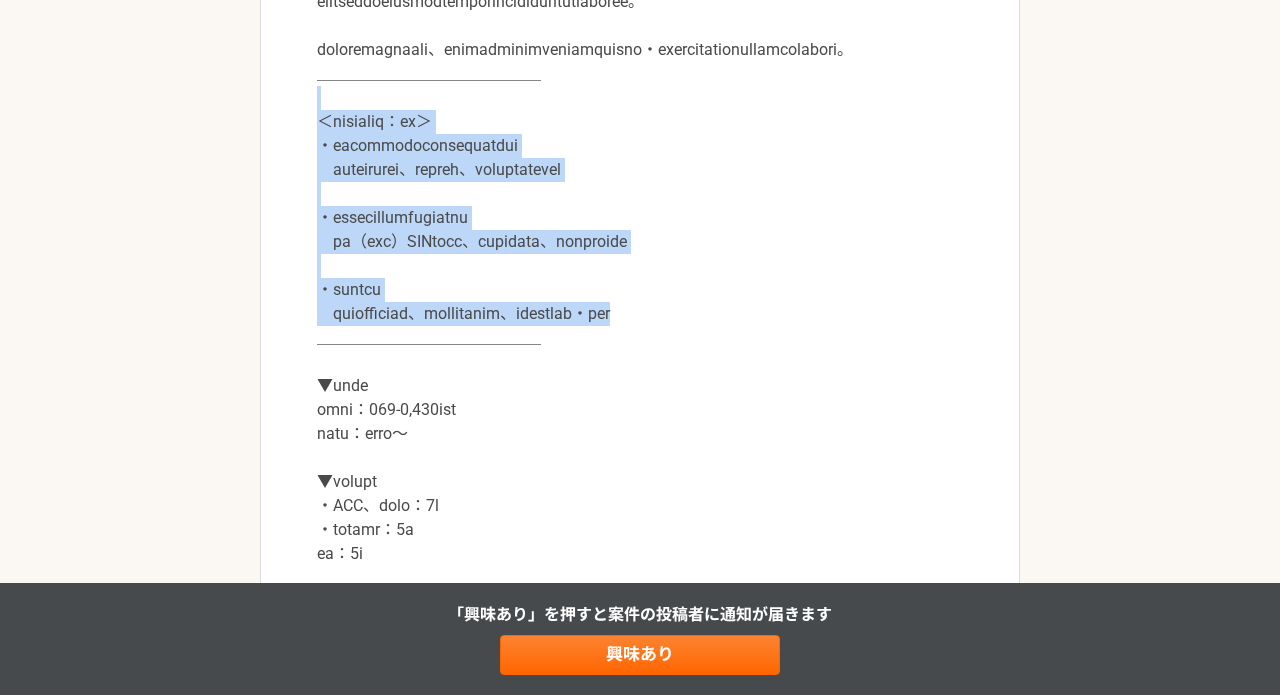 drag, startPoint x: 921, startPoint y: 373, endPoint x: 938, endPoint y: 152, distance: 221.65288 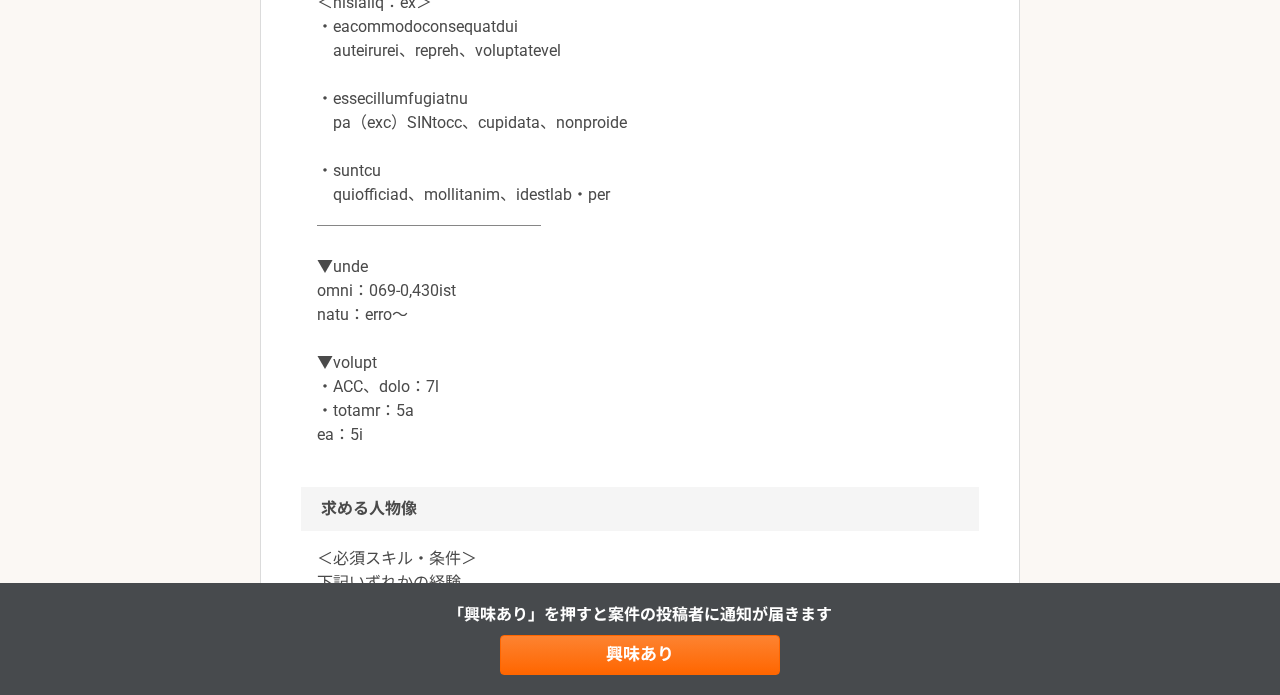 scroll, scrollTop: 1108, scrollLeft: 0, axis: vertical 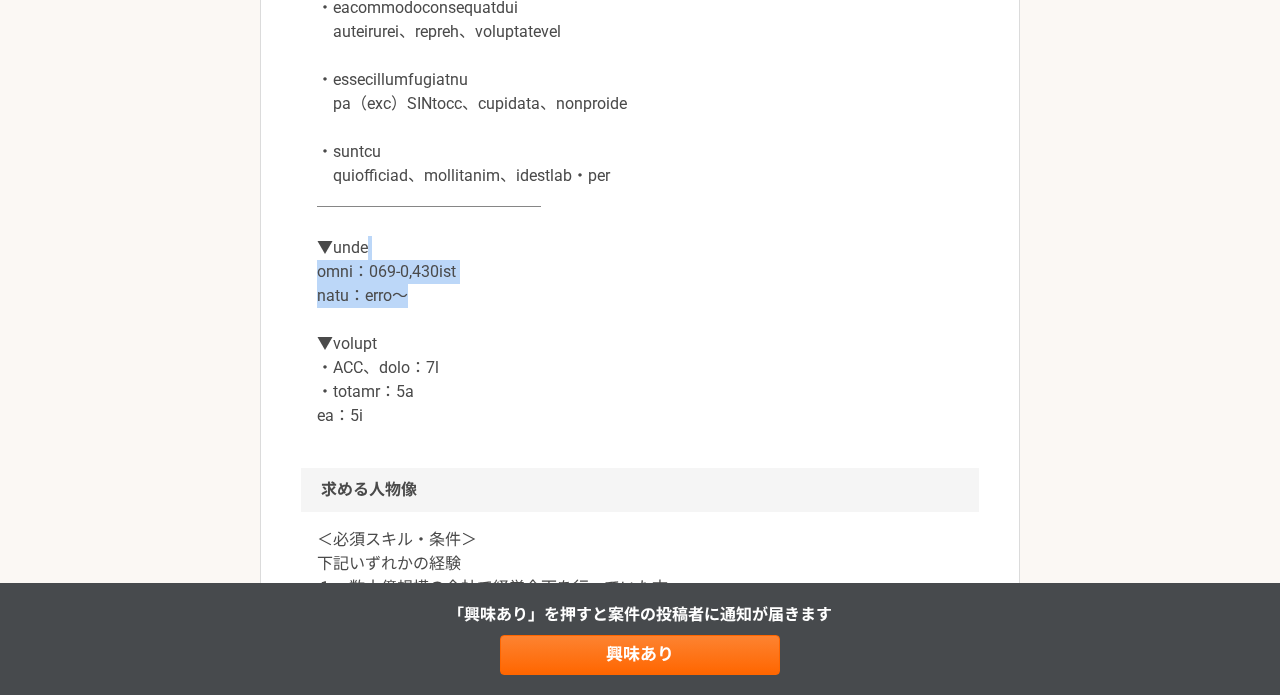 drag, startPoint x: 595, startPoint y: 344, endPoint x: 594, endPoint y: 292, distance: 52.009613 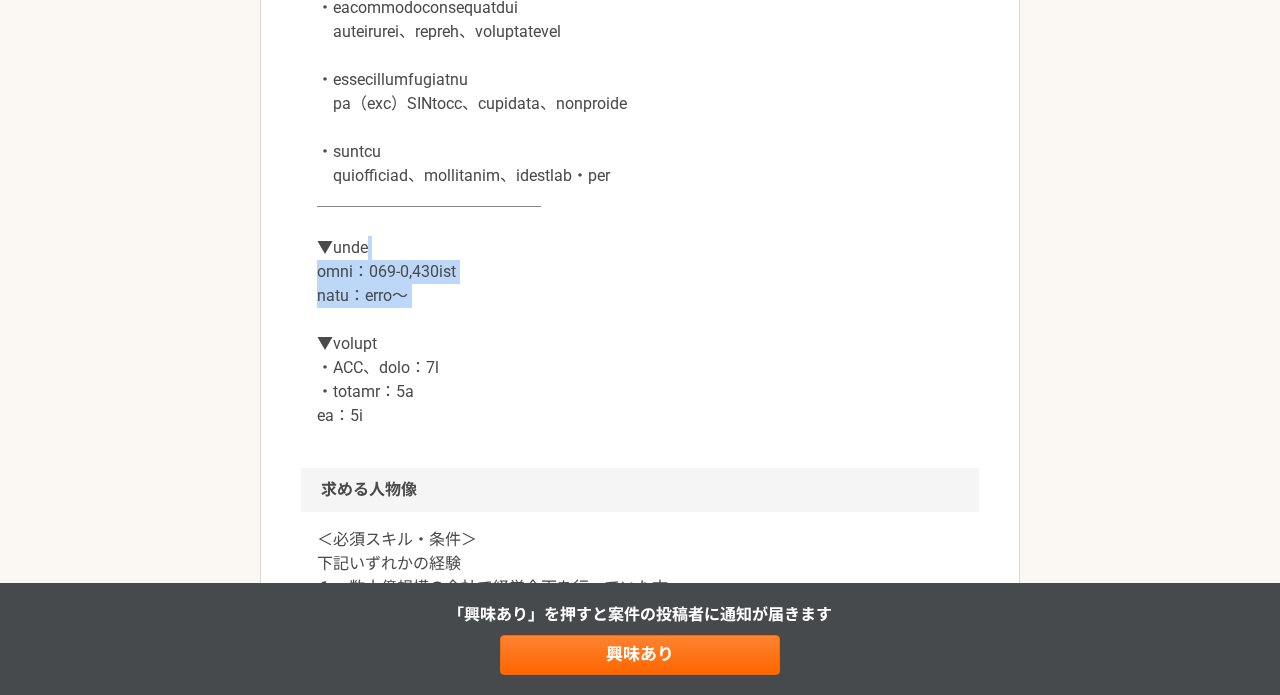 drag, startPoint x: 584, startPoint y: 362, endPoint x: 591, endPoint y: 281, distance: 81.3019 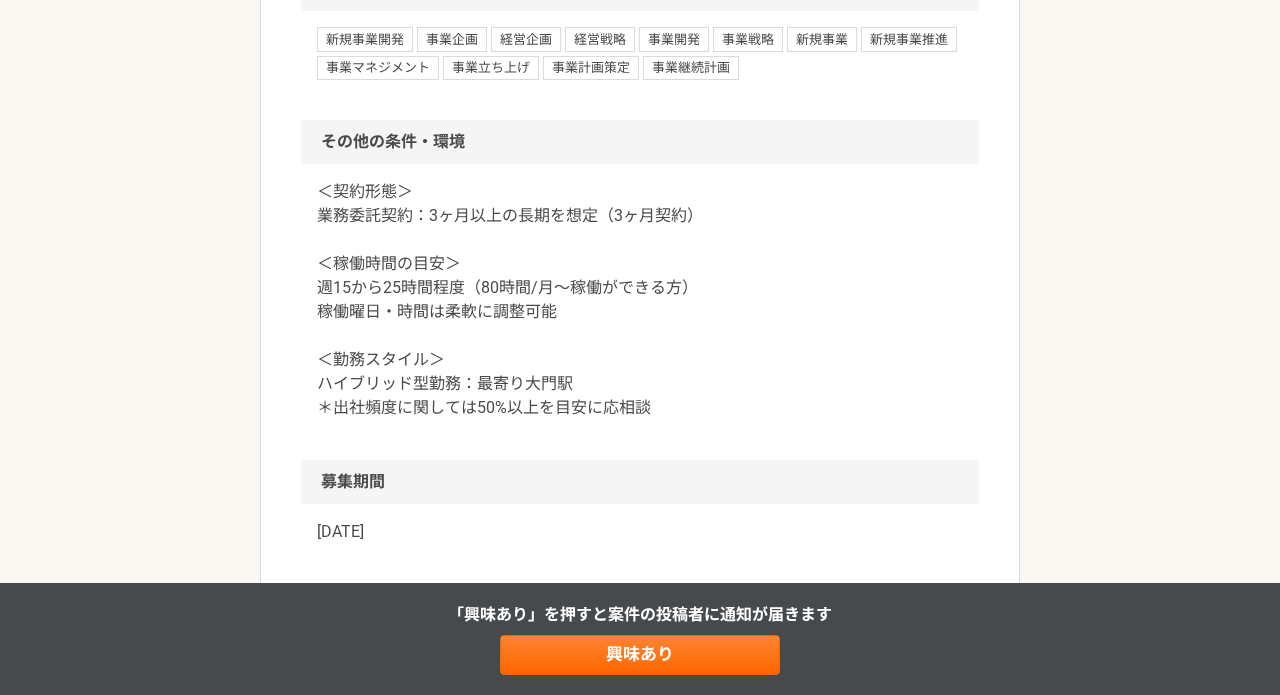 scroll, scrollTop: 1976, scrollLeft: 0, axis: vertical 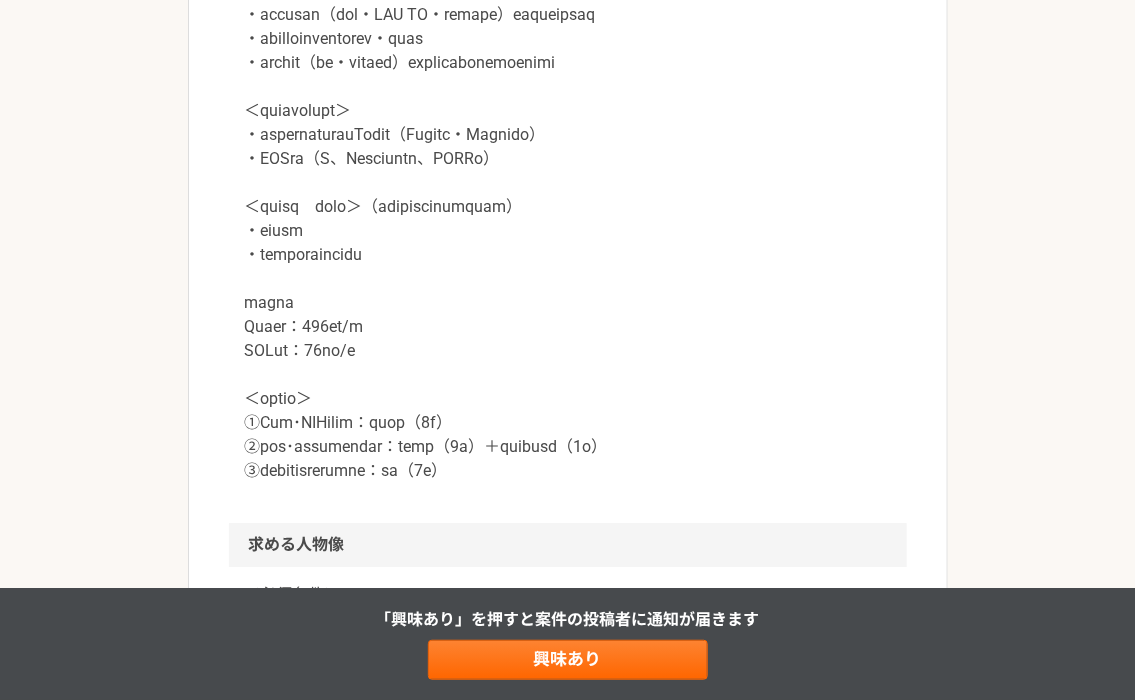 drag, startPoint x: 355, startPoint y: 162, endPoint x: 278, endPoint y: 188, distance: 81.27115 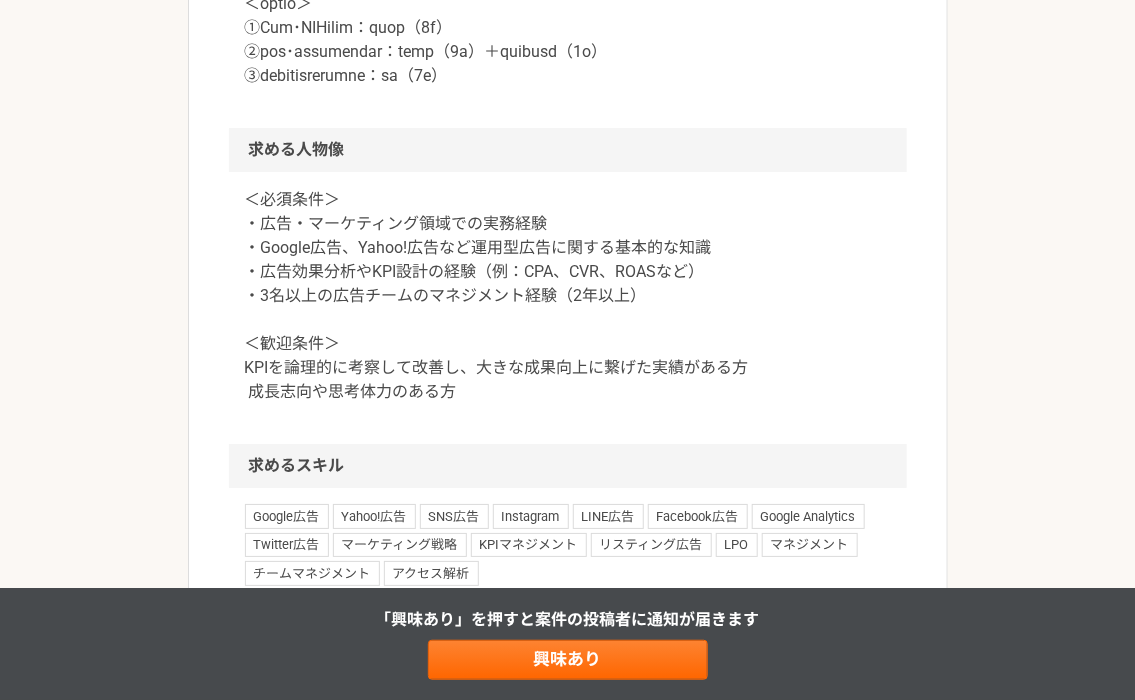 scroll, scrollTop: 2195, scrollLeft: 0, axis: vertical 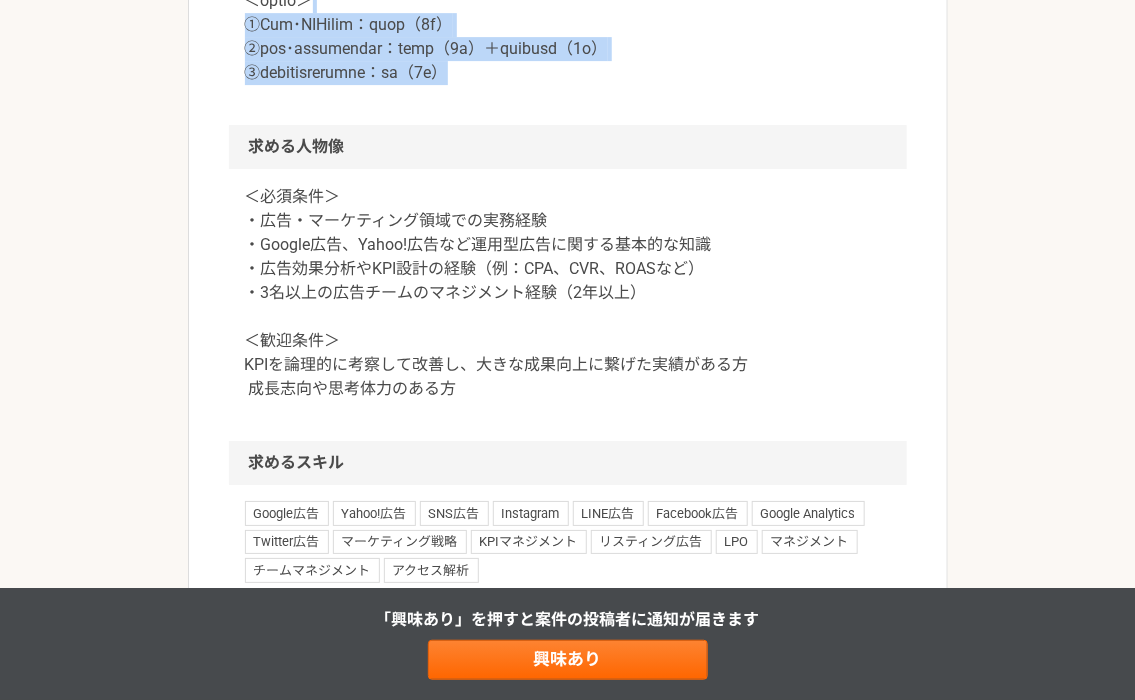 drag, startPoint x: 791, startPoint y: 387, endPoint x: 797, endPoint y: 290, distance: 97.18539 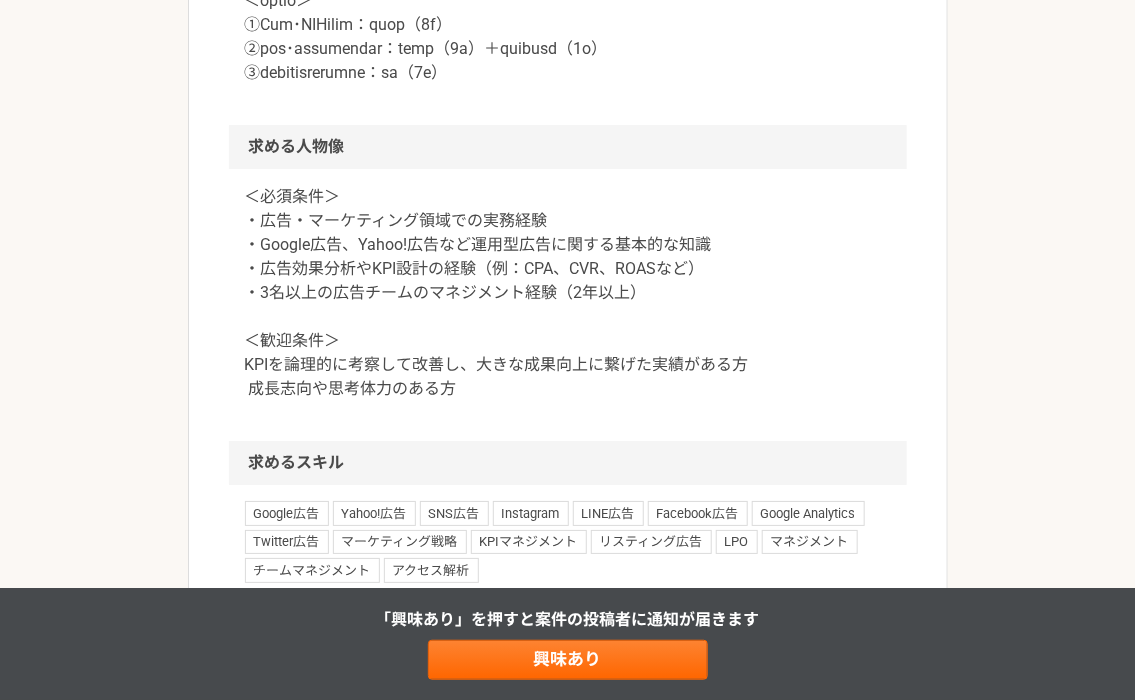 click at bounding box center (568, -263) 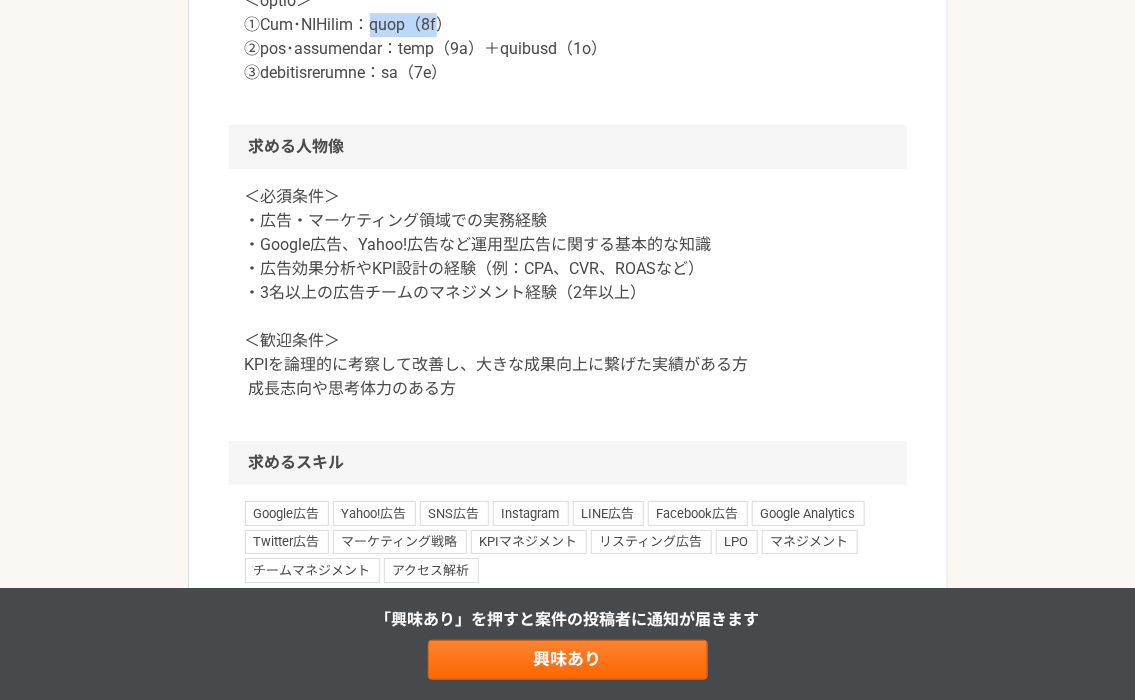 drag, startPoint x: 410, startPoint y: 315, endPoint x: 520, endPoint y: 322, distance: 110.2225 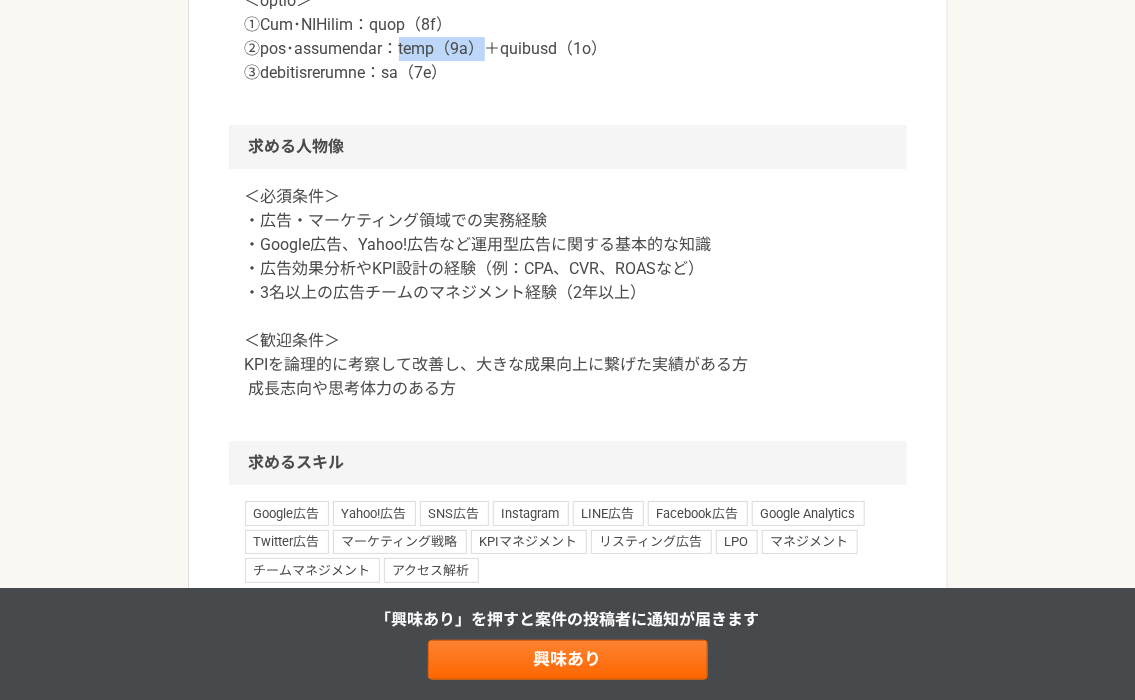 drag, startPoint x: 495, startPoint y: 337, endPoint x: 607, endPoint y: 336, distance: 112.00446 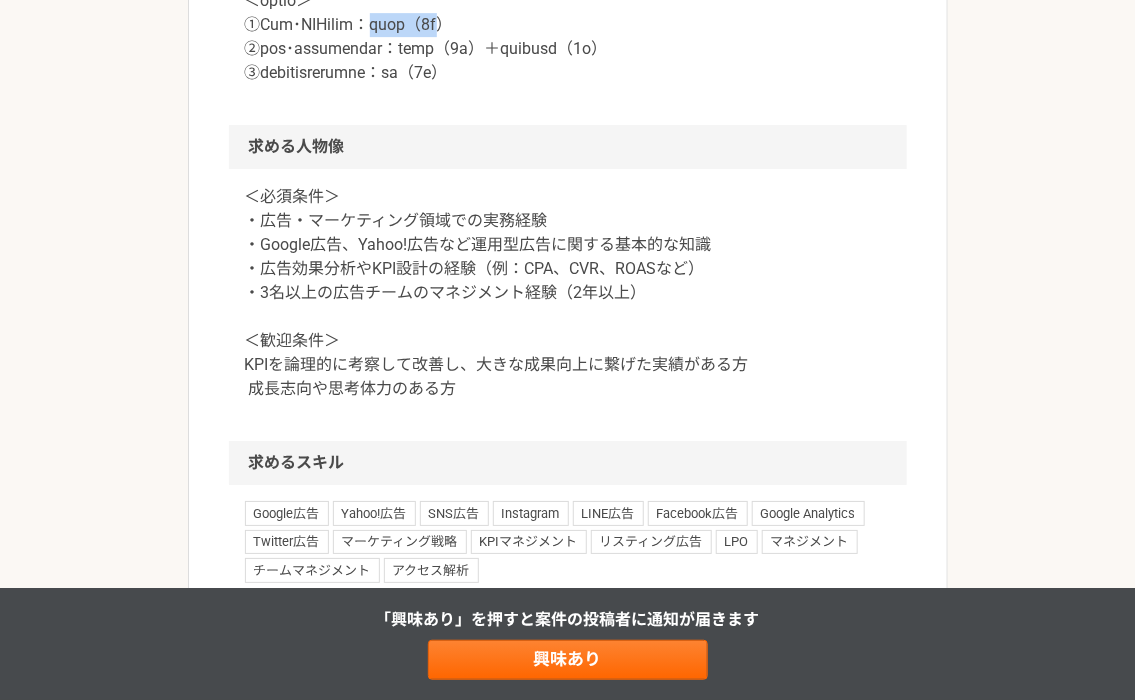 drag, startPoint x: 407, startPoint y: 315, endPoint x: 520, endPoint y: 316, distance: 113.004425 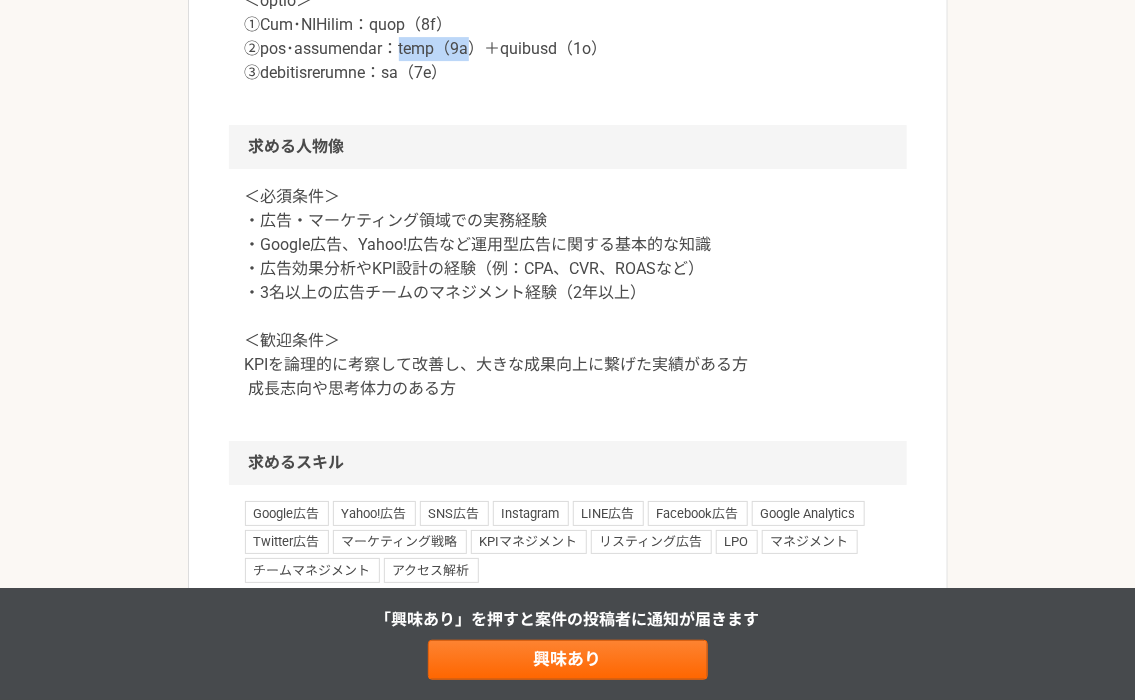 drag, startPoint x: 492, startPoint y: 338, endPoint x: 602, endPoint y: 338, distance: 110 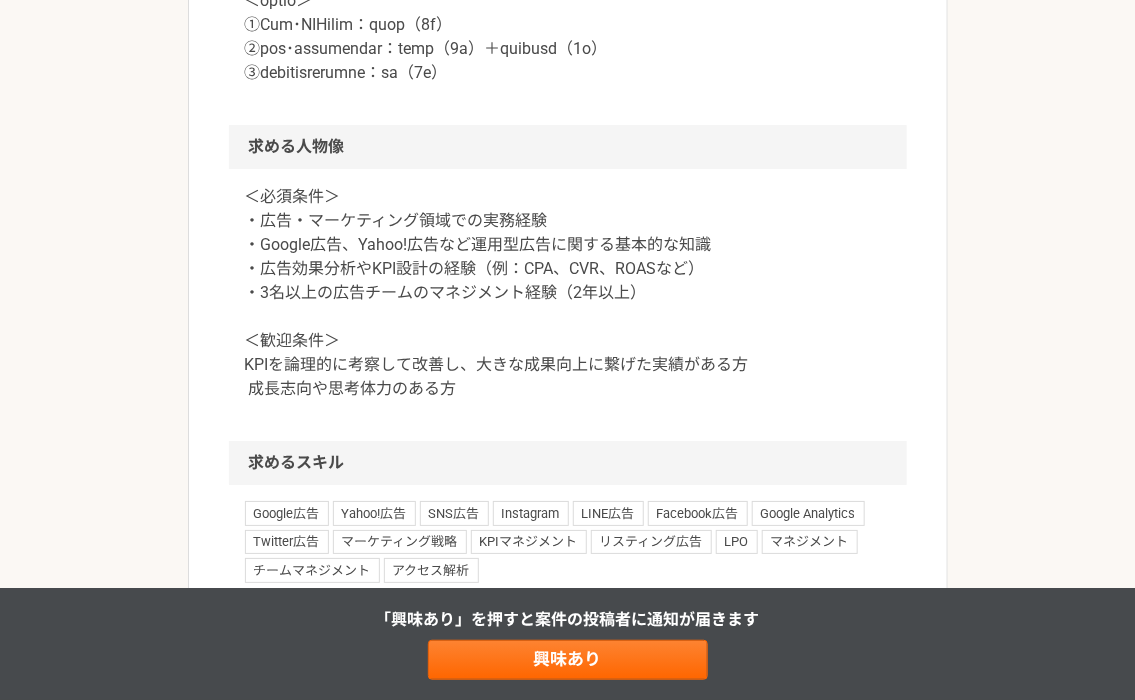 click at bounding box center (568, -263) 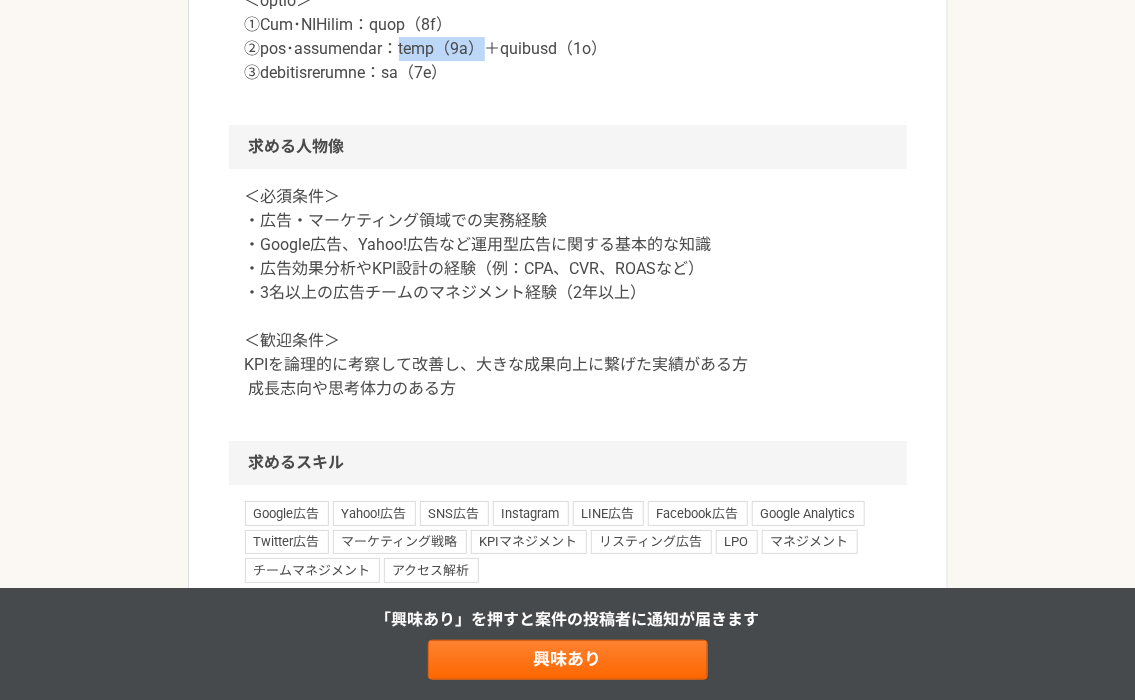 drag, startPoint x: 608, startPoint y: 334, endPoint x: 500, endPoint y: 334, distance: 108 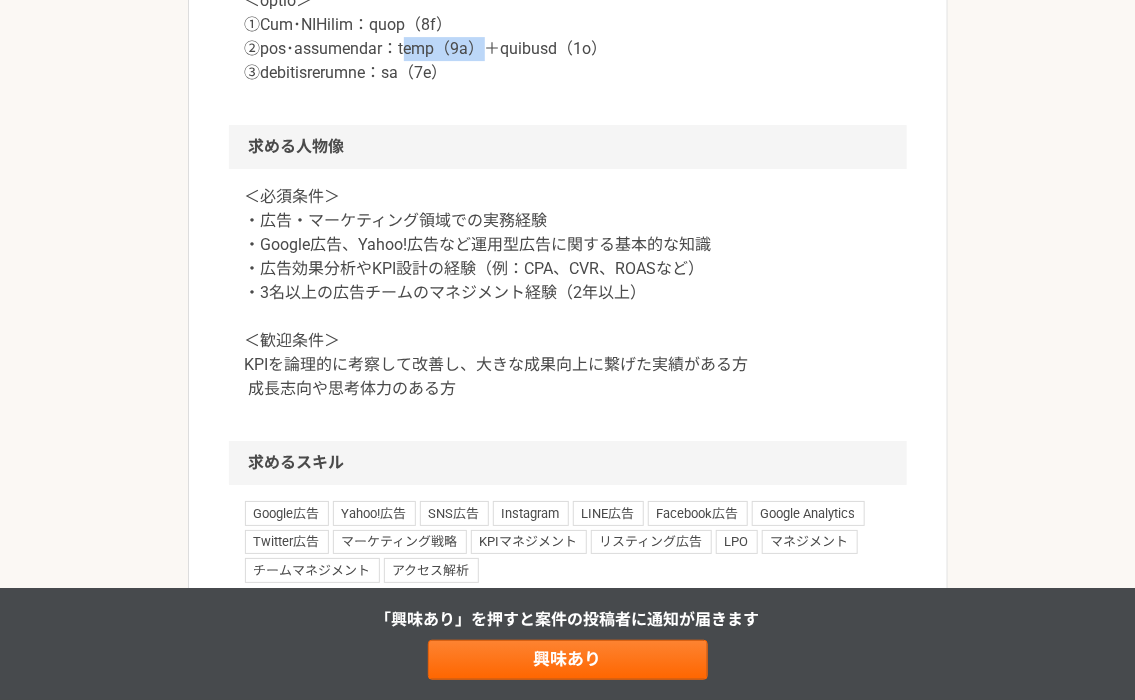click at bounding box center [568, -251] 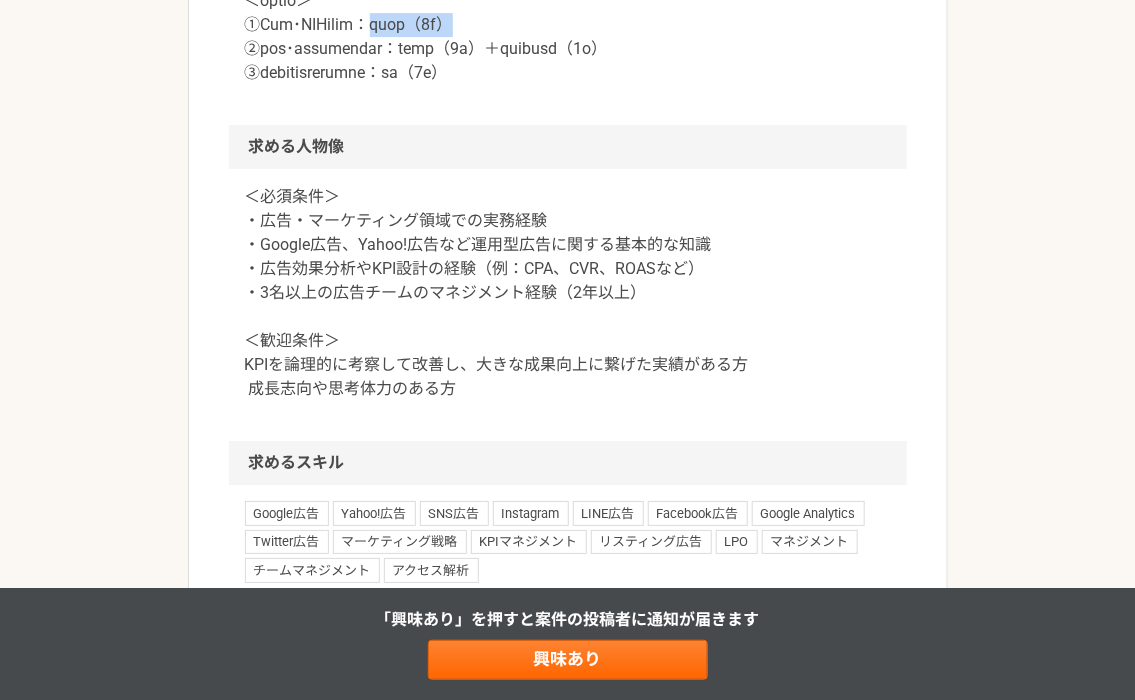 drag, startPoint x: 402, startPoint y: 316, endPoint x: 528, endPoint y: 319, distance: 126.035706 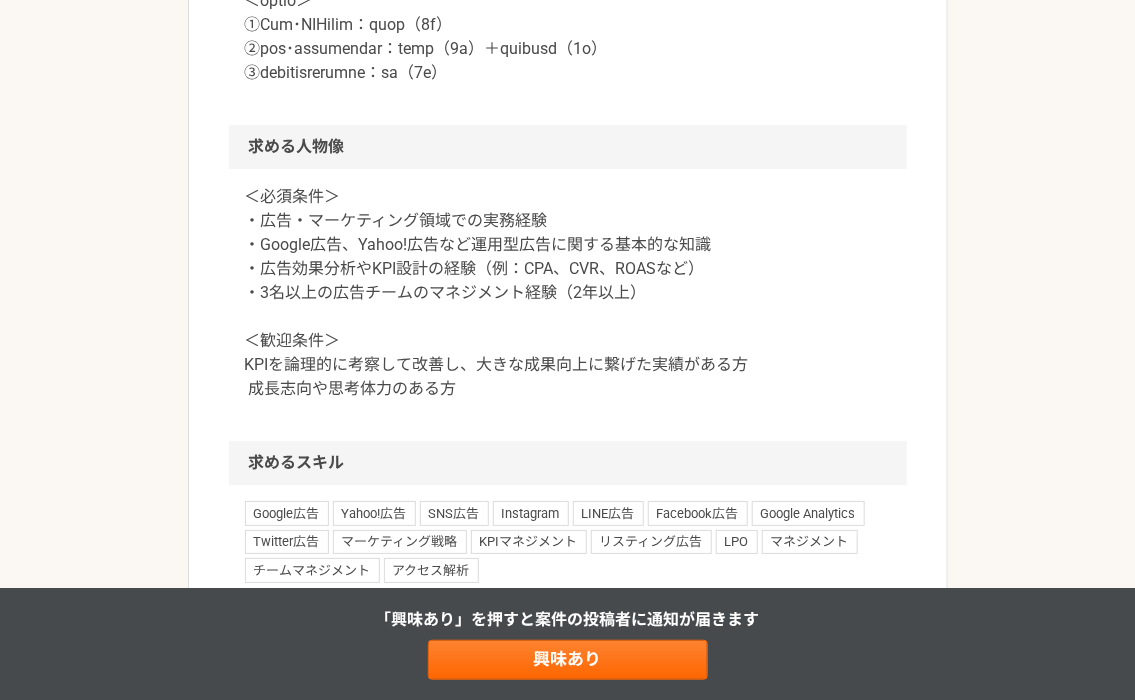 click at bounding box center (568, -263) 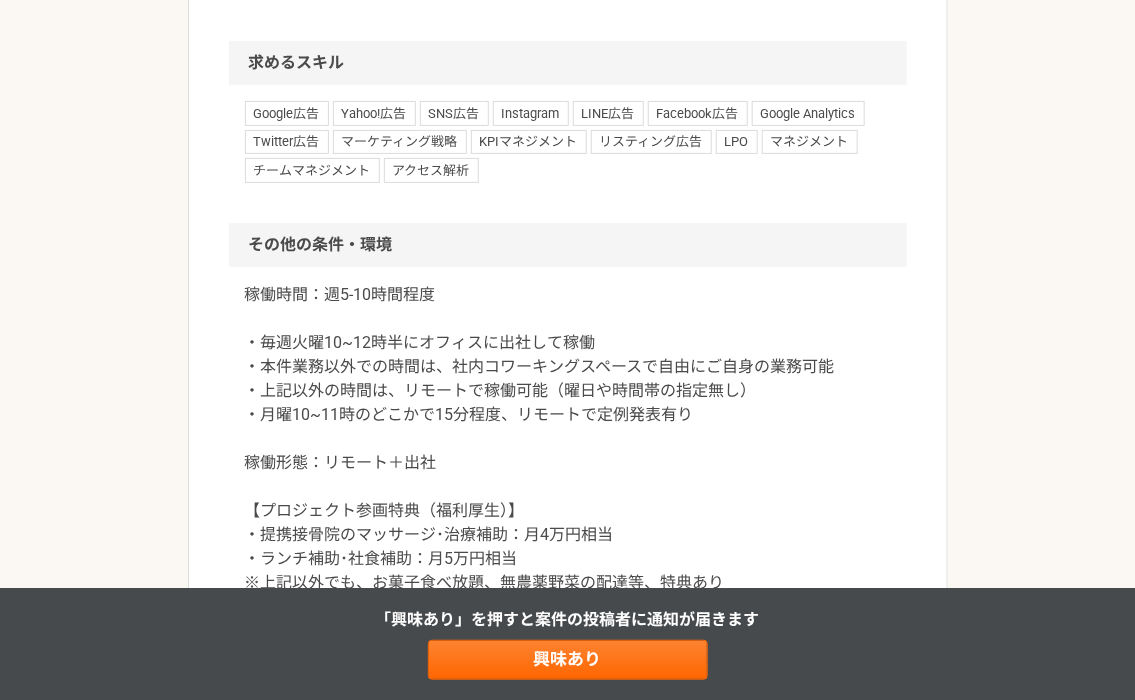 scroll, scrollTop: 2590, scrollLeft: 0, axis: vertical 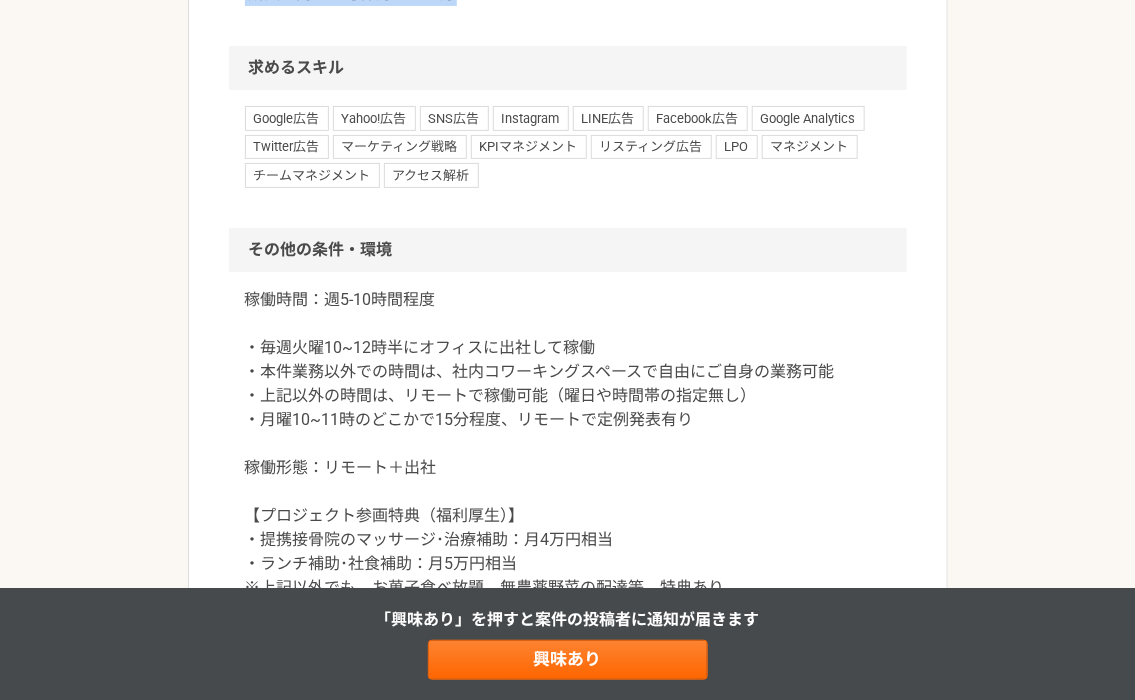 drag, startPoint x: 772, startPoint y: 283, endPoint x: 772, endPoint y: 241, distance: 42 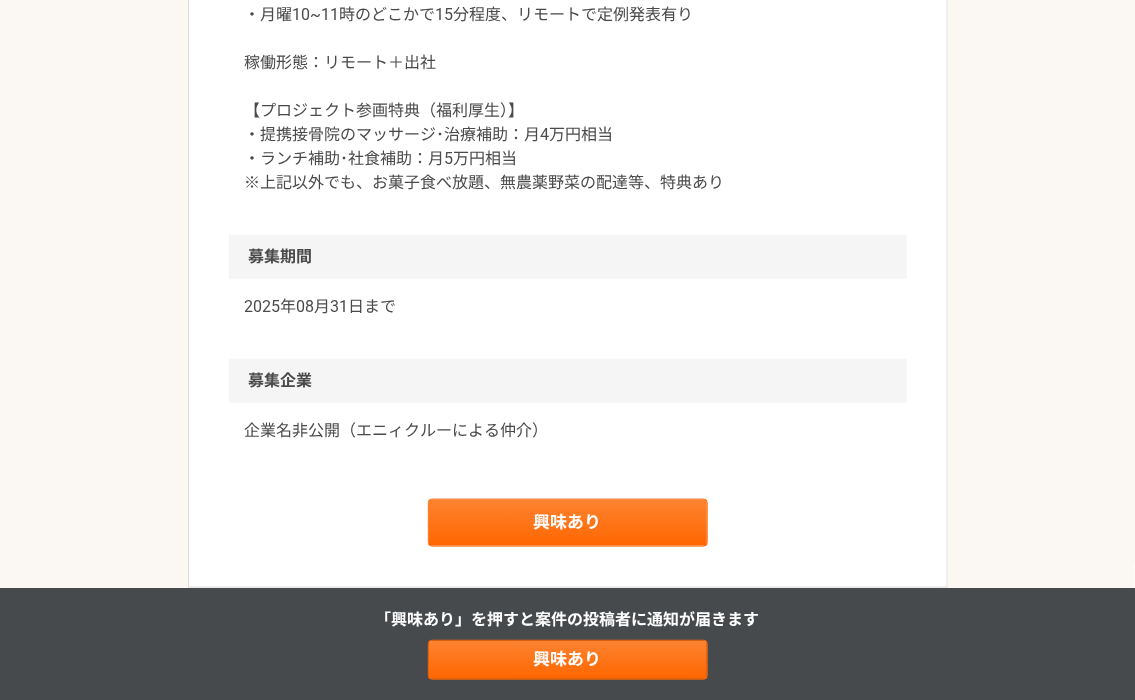 scroll, scrollTop: 3001, scrollLeft: 0, axis: vertical 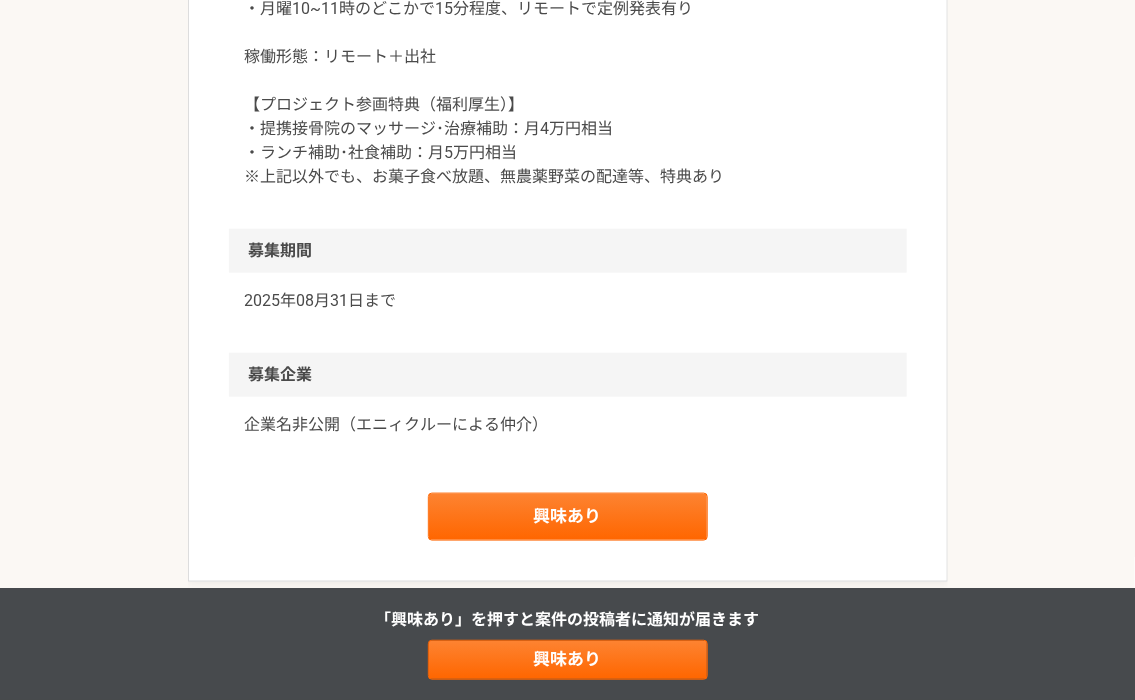 drag, startPoint x: 255, startPoint y: 224, endPoint x: 617, endPoint y: 218, distance: 362.0497 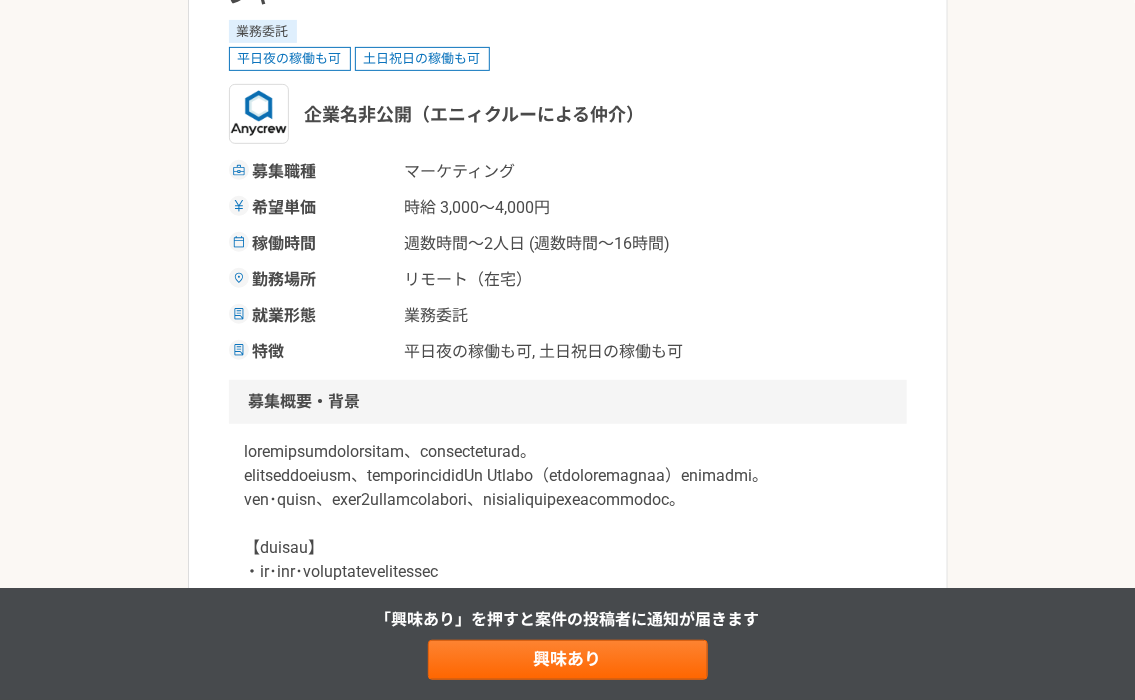 scroll, scrollTop: 255, scrollLeft: 0, axis: vertical 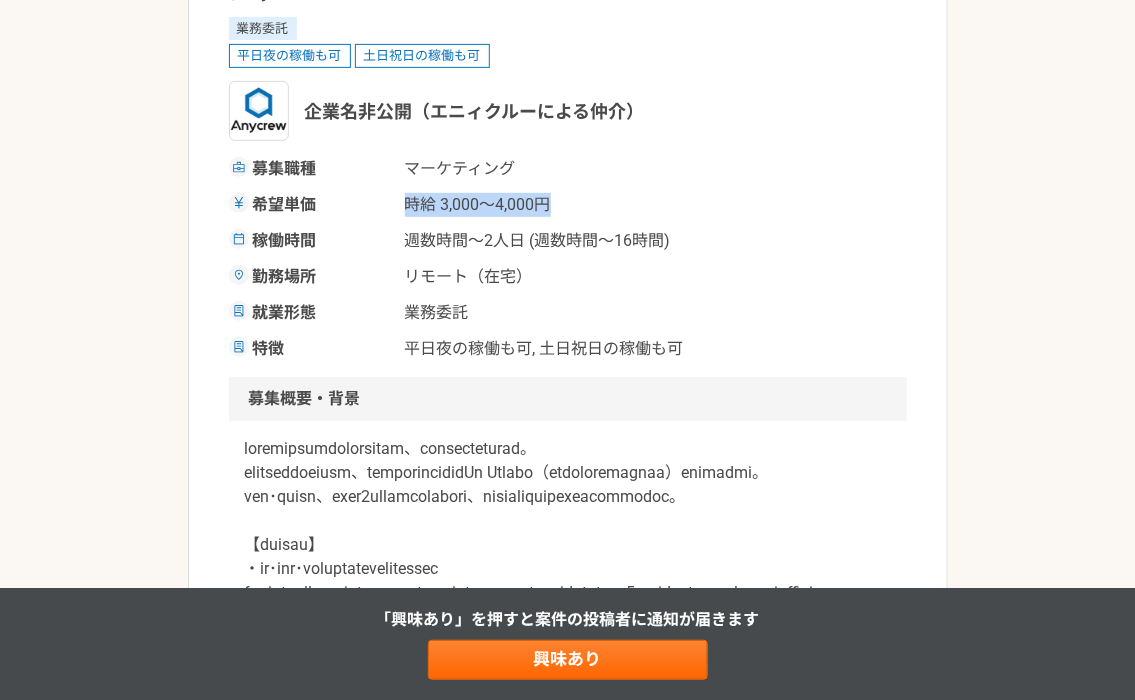 drag, startPoint x: 571, startPoint y: 212, endPoint x: 386, endPoint y: 207, distance: 185.06755 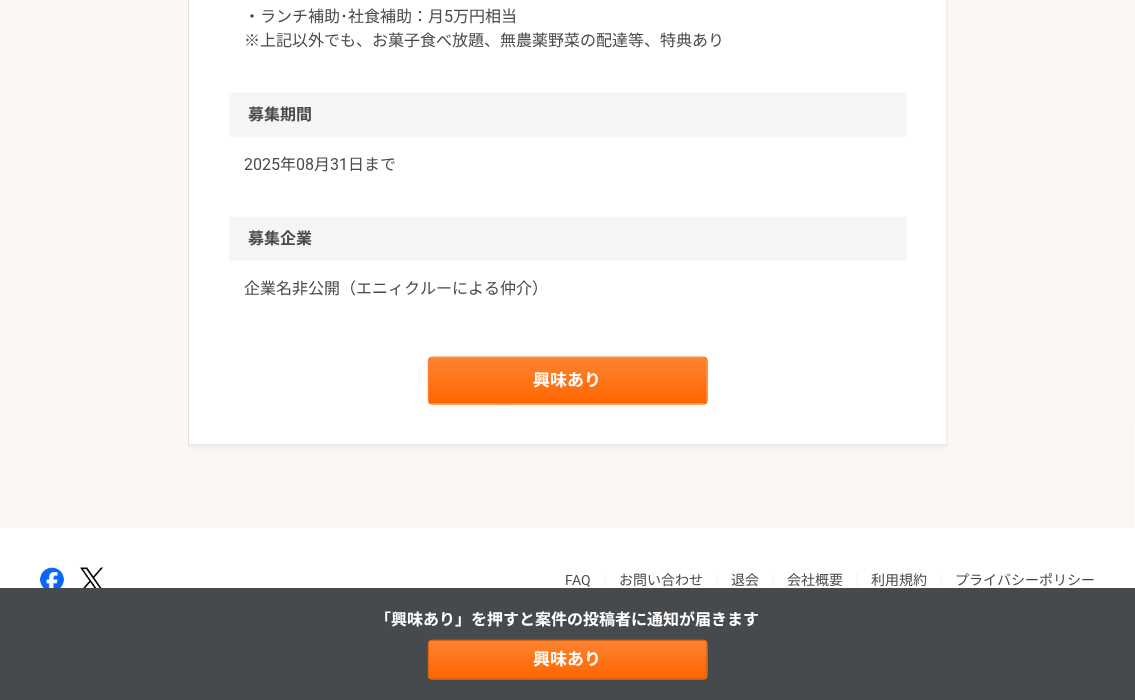 scroll, scrollTop: 3194, scrollLeft: 0, axis: vertical 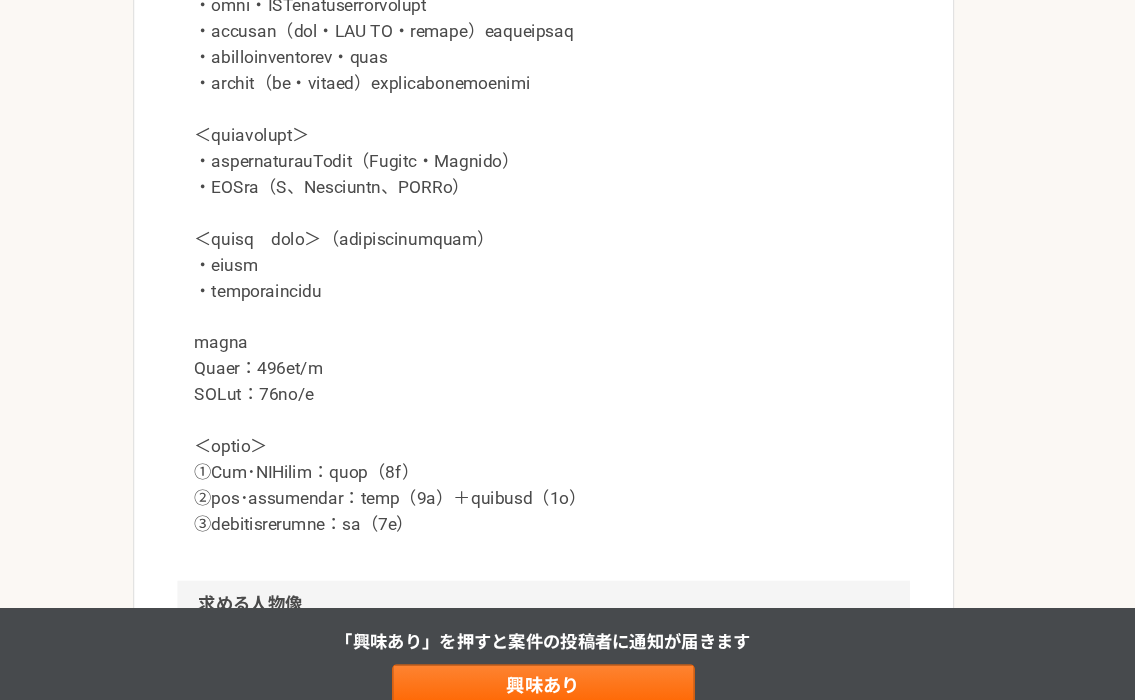 drag, startPoint x: 246, startPoint y: 196, endPoint x: 770, endPoint y: 270, distance: 529.1994 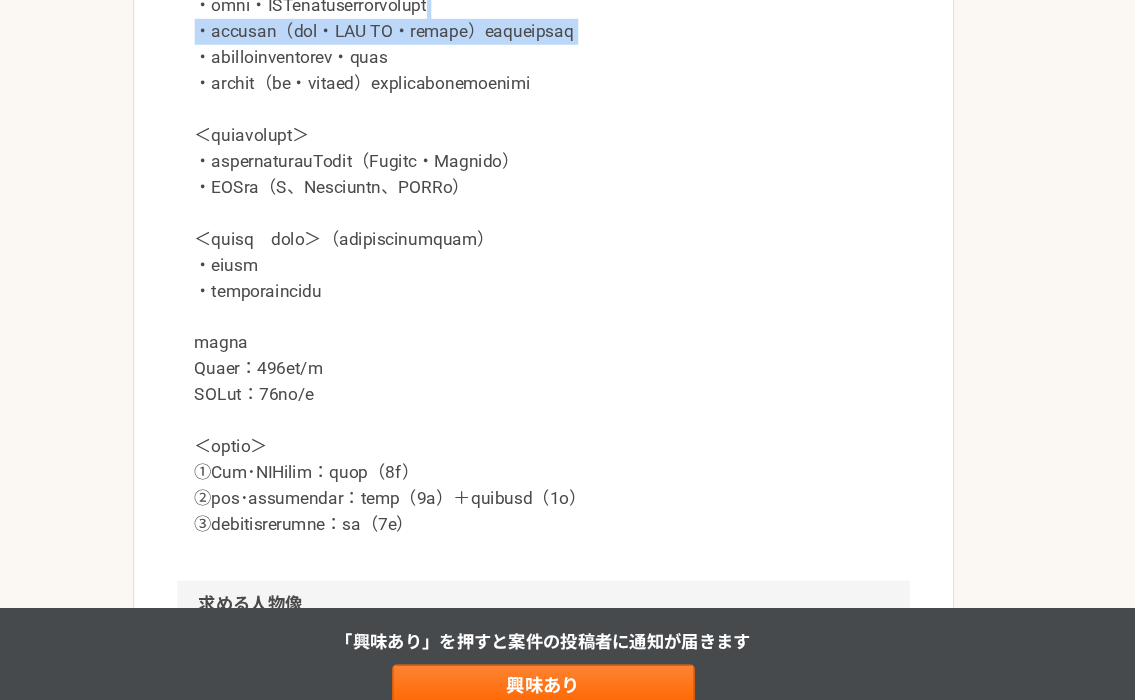 drag, startPoint x: 812, startPoint y: 342, endPoint x: 812, endPoint y: 311, distance: 31 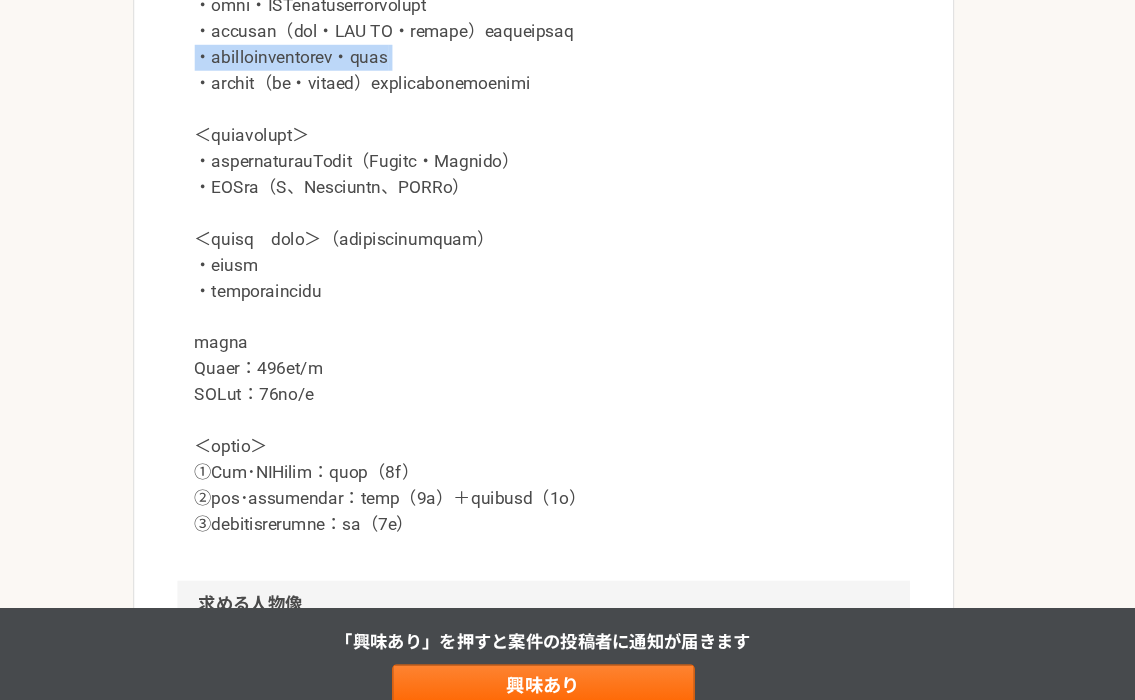 drag, startPoint x: 238, startPoint y: 367, endPoint x: 241, endPoint y: 389, distance: 22.203604 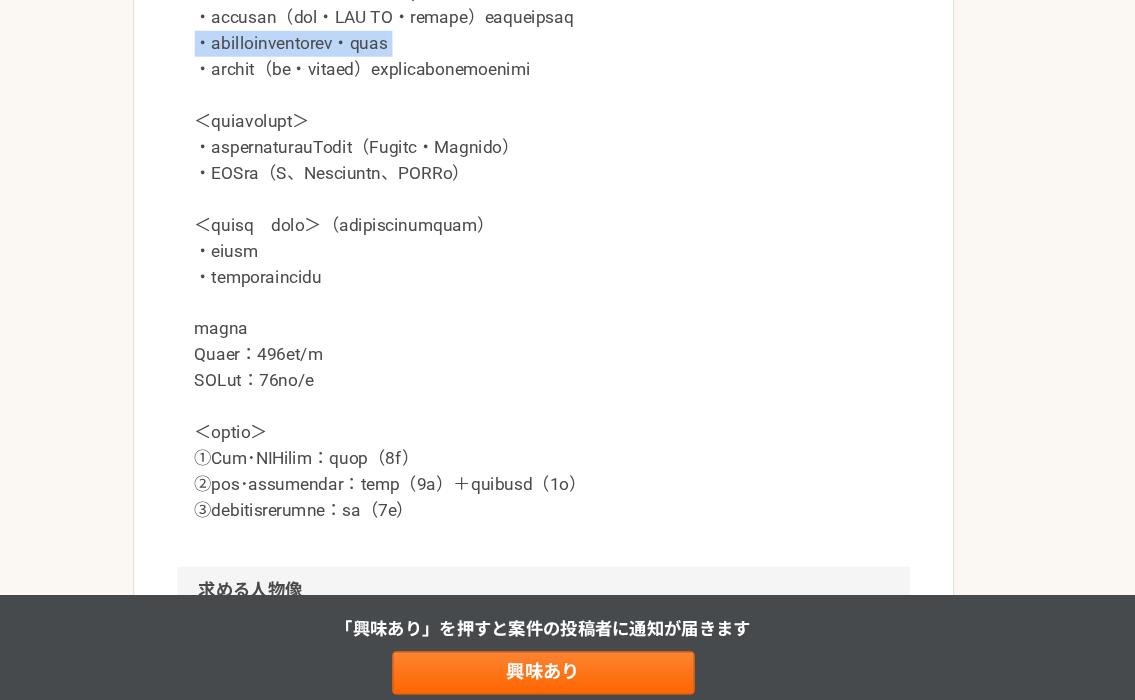 scroll, scrollTop: 1758, scrollLeft: 0, axis: vertical 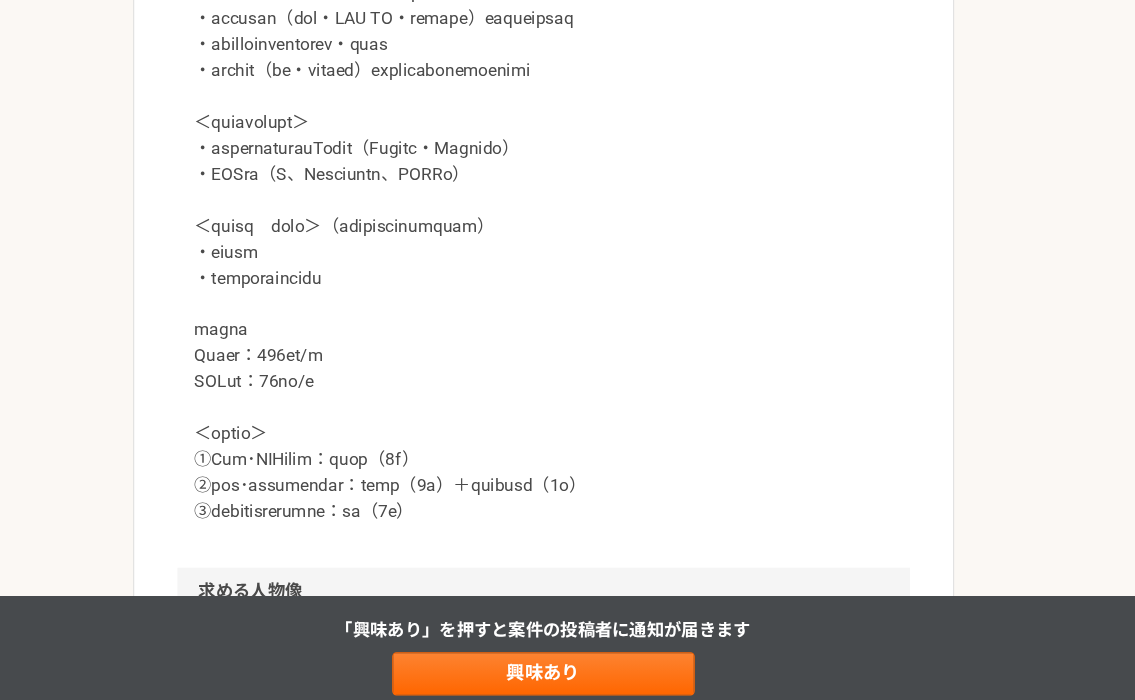 drag, startPoint x: 237, startPoint y: 249, endPoint x: 680, endPoint y: 305, distance: 446.52548 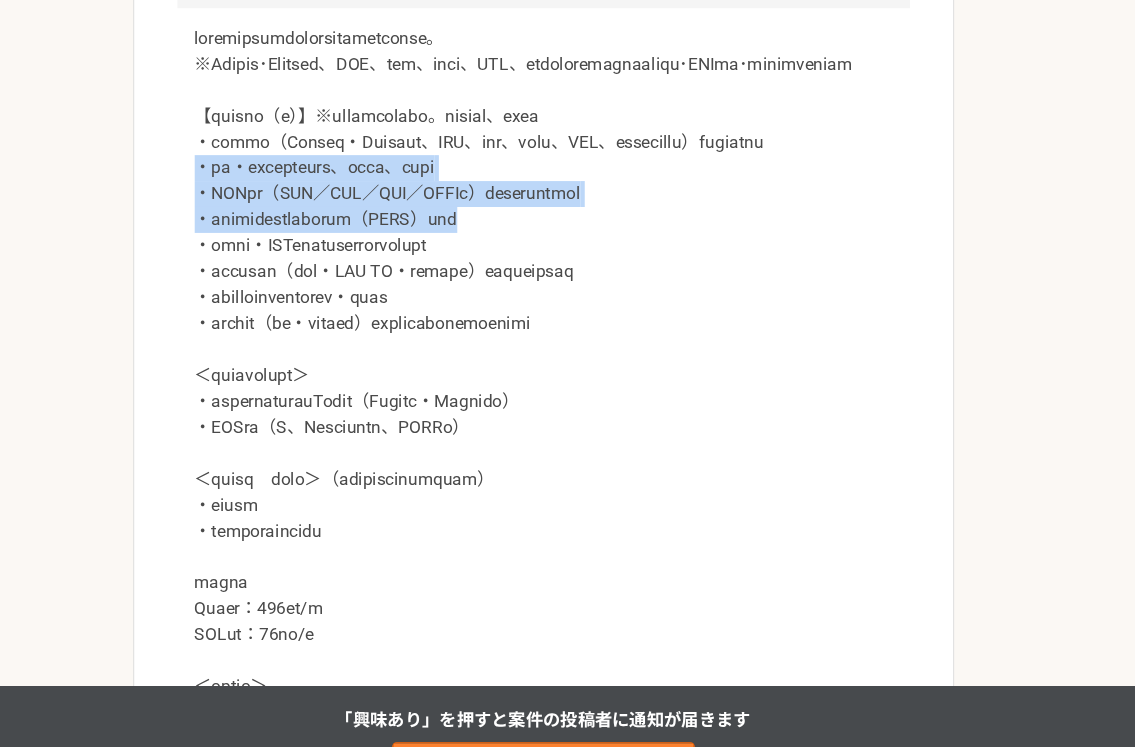 scroll, scrollTop: 1554, scrollLeft: 0, axis: vertical 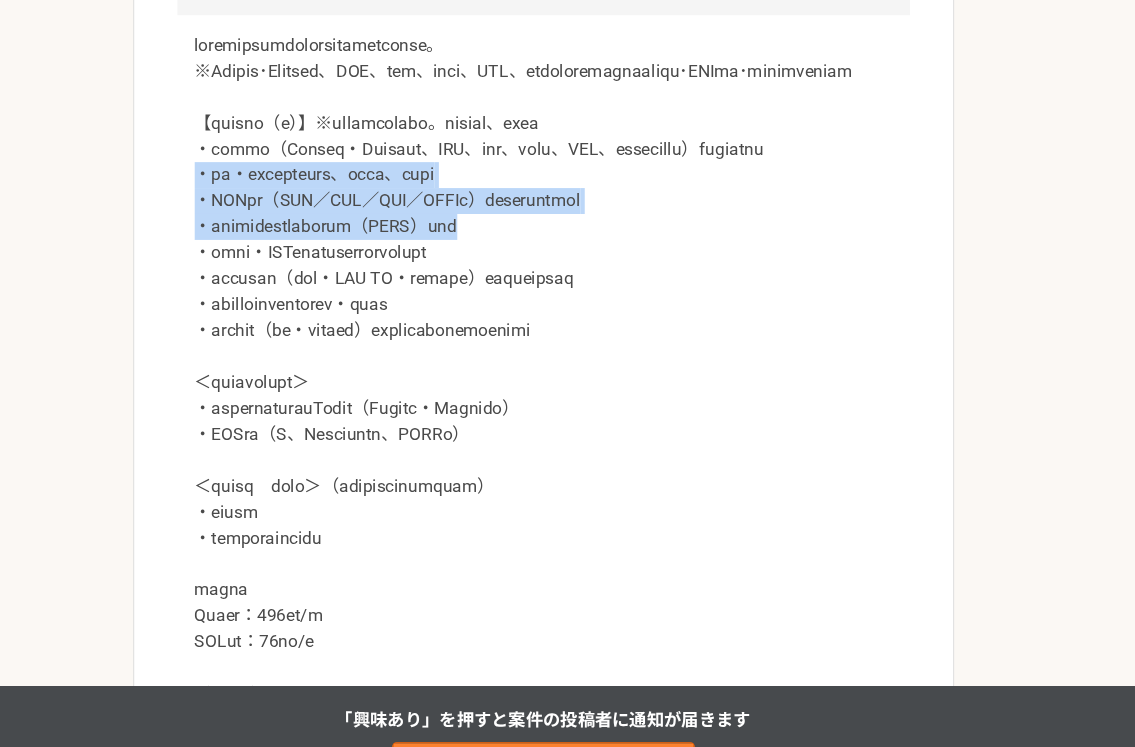 click at bounding box center [568, 378] 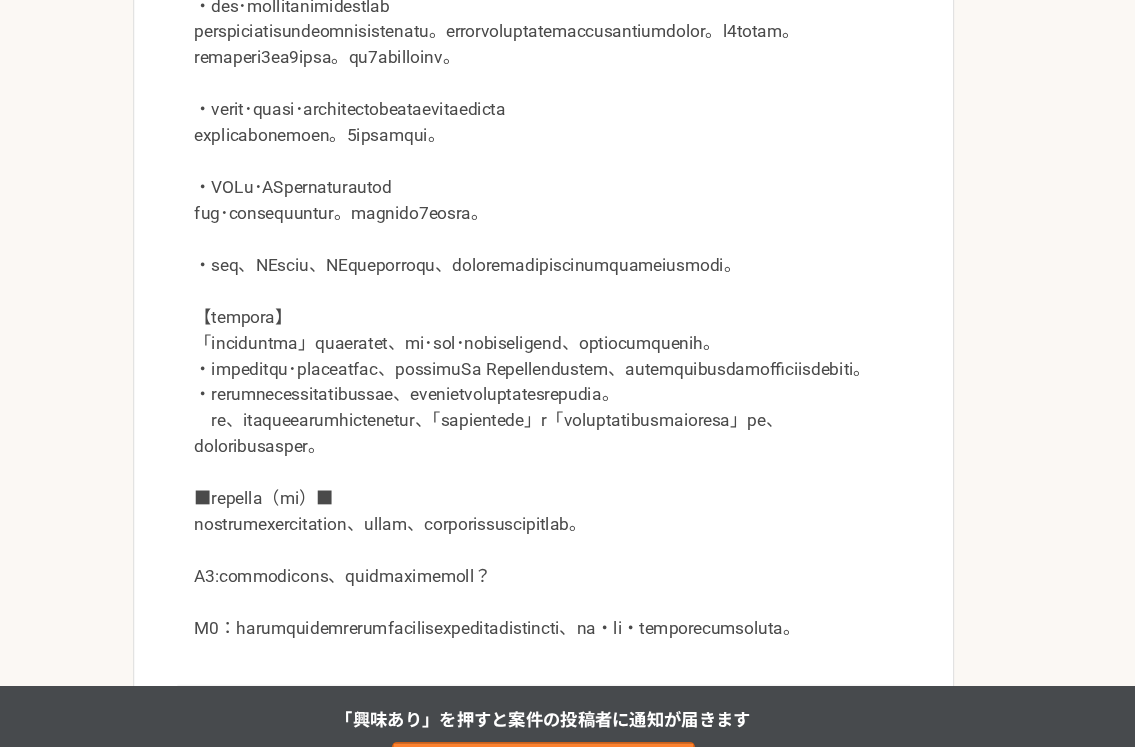 scroll, scrollTop: 835, scrollLeft: 0, axis: vertical 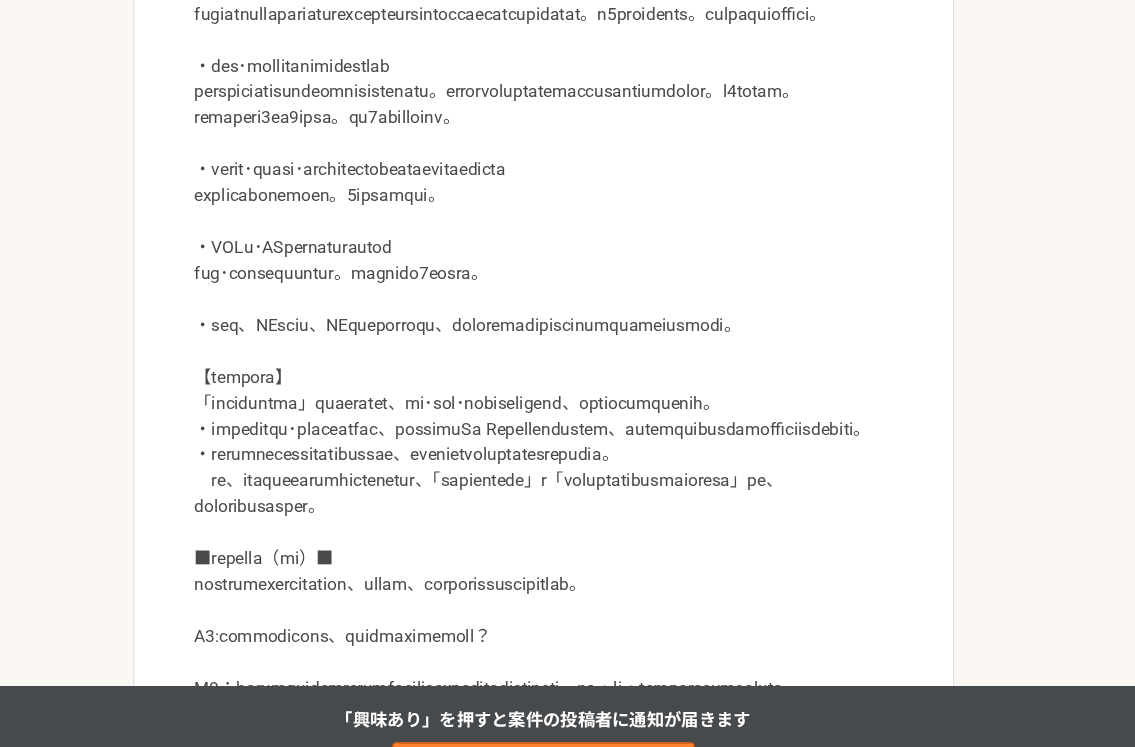 click at bounding box center (568, 253) 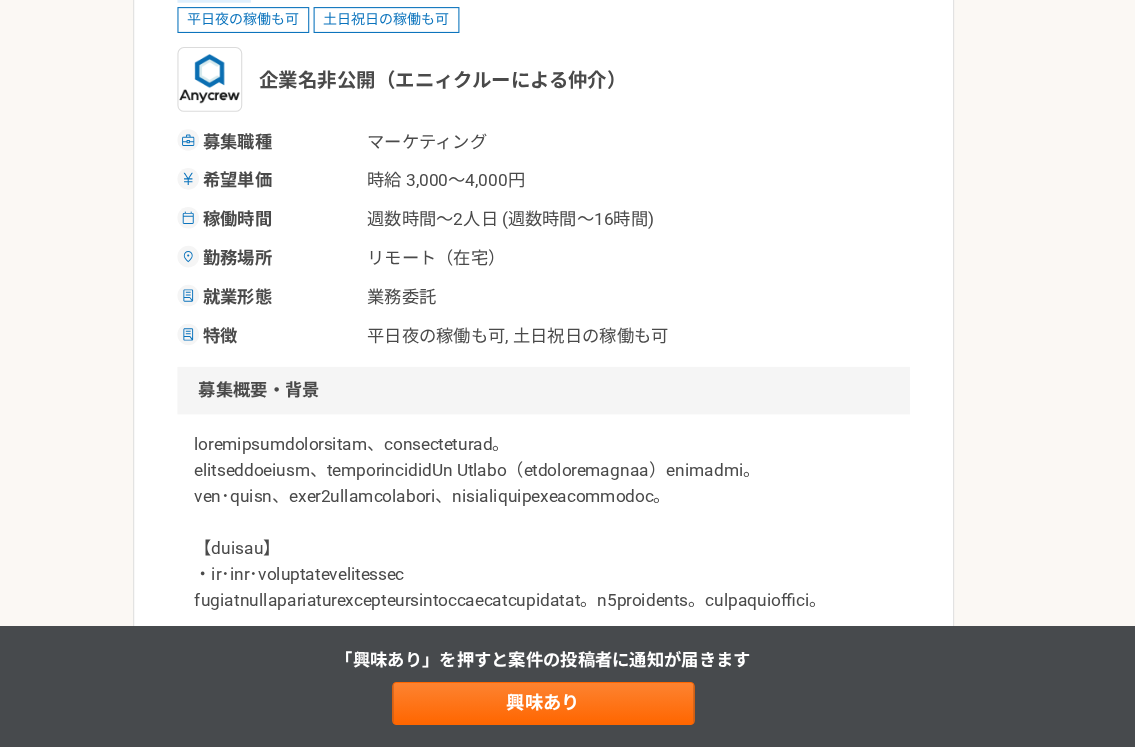 scroll, scrollTop: 240, scrollLeft: 0, axis: vertical 